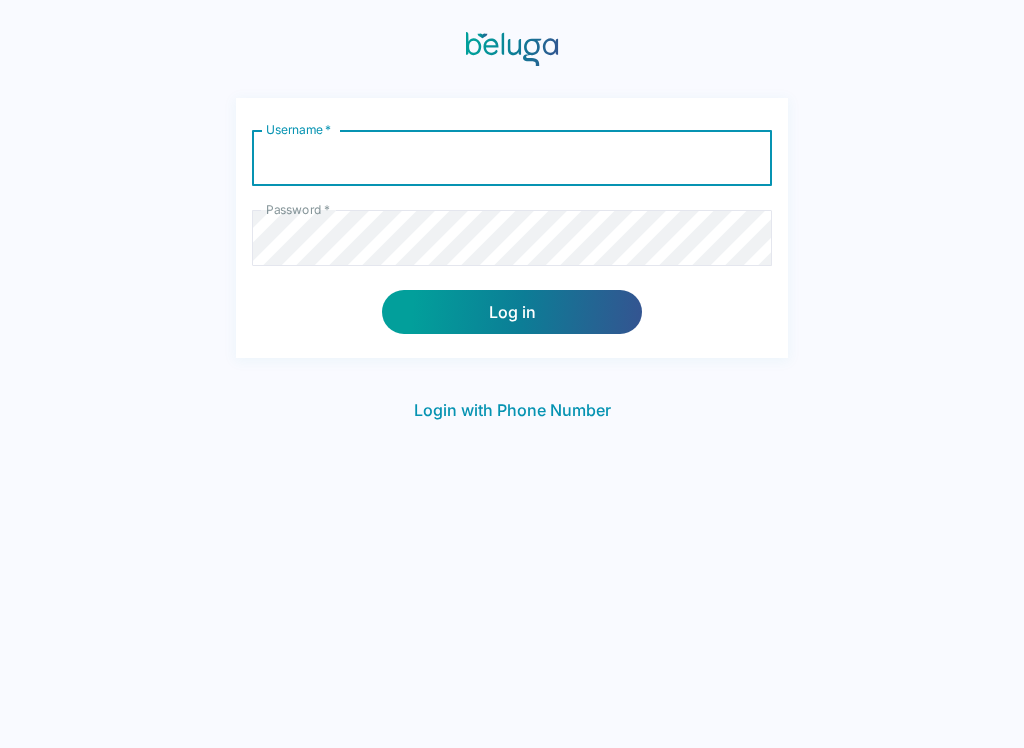 scroll, scrollTop: 0, scrollLeft: 0, axis: both 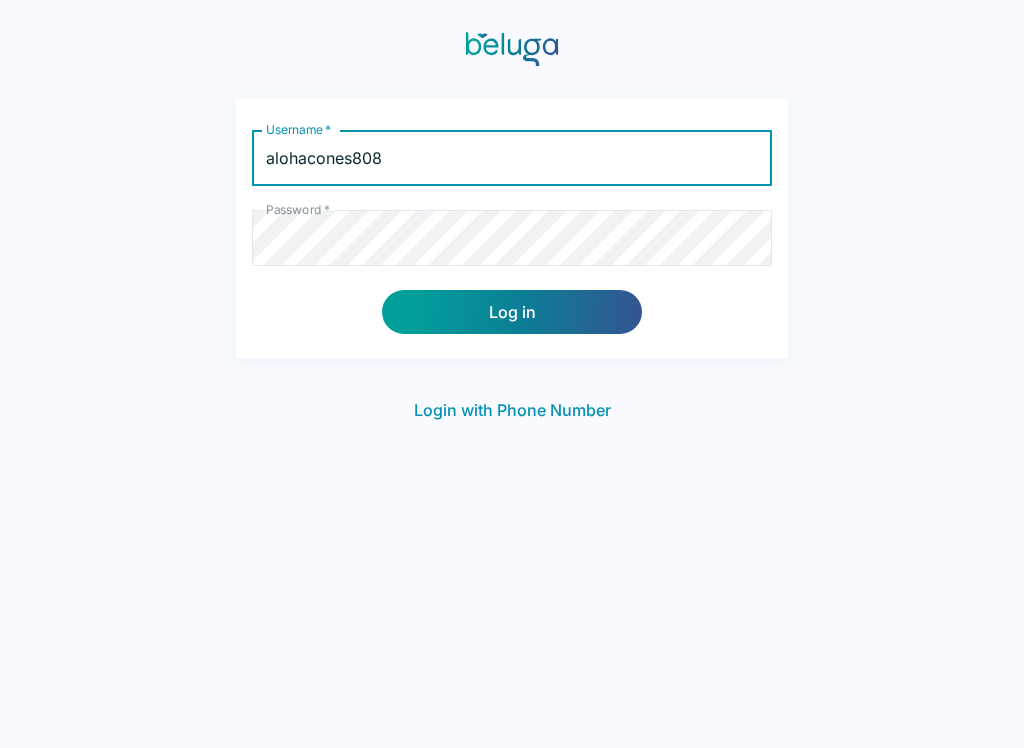 type on "alohacones808" 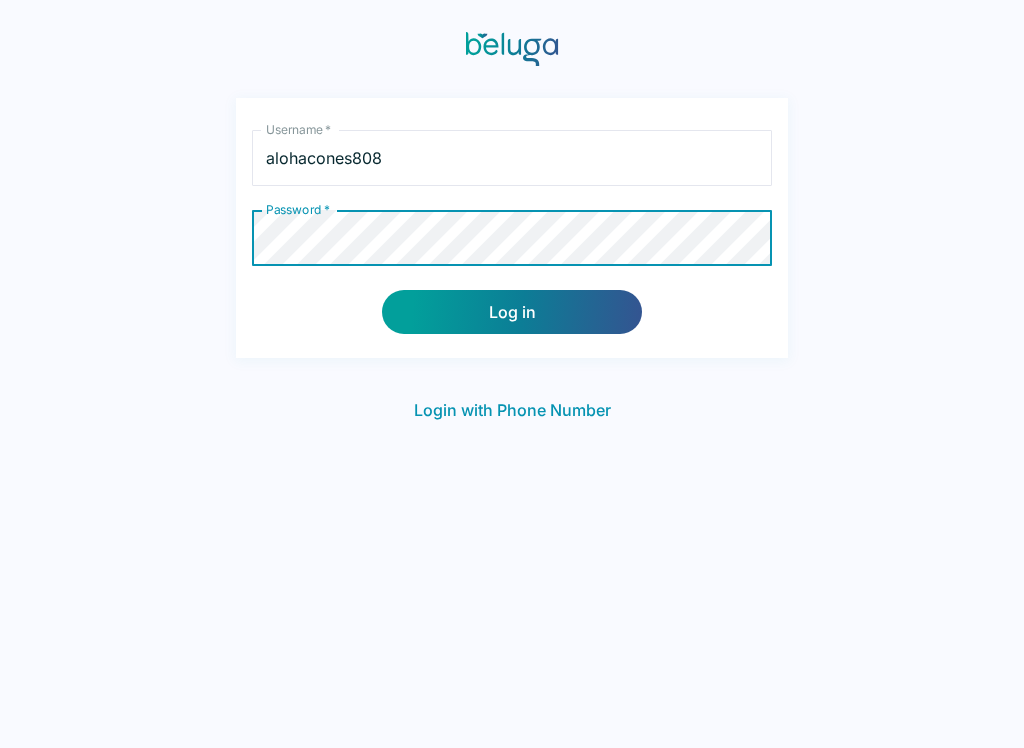 click on "Log in" at bounding box center (512, 312) 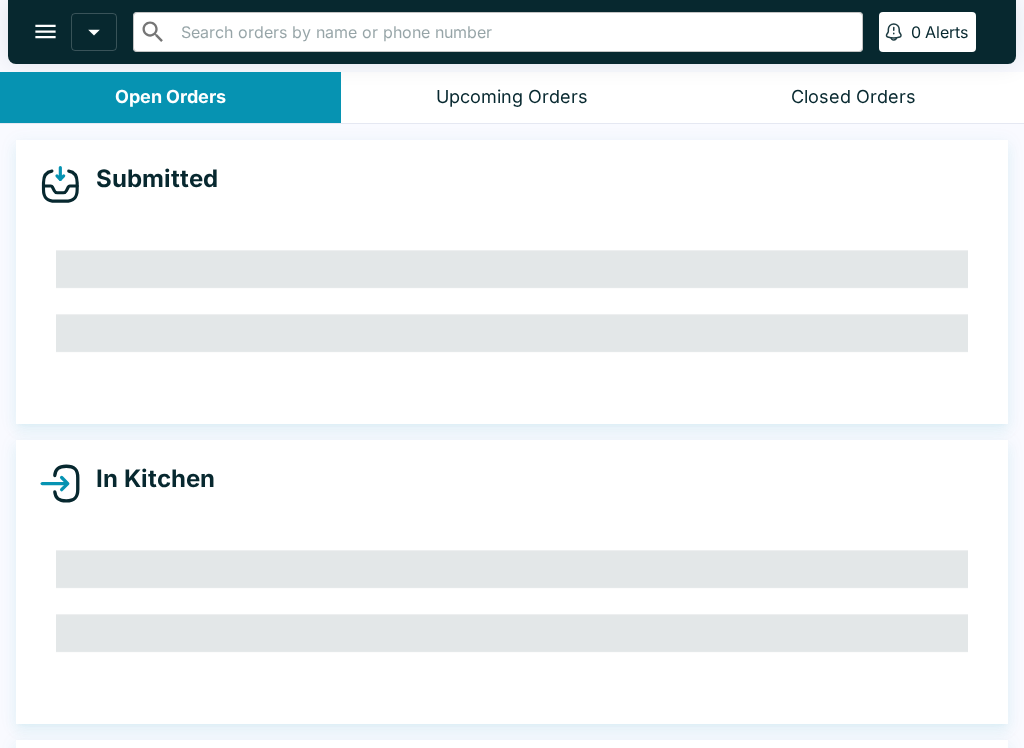 click on "Upcoming Orders" at bounding box center (512, 97) 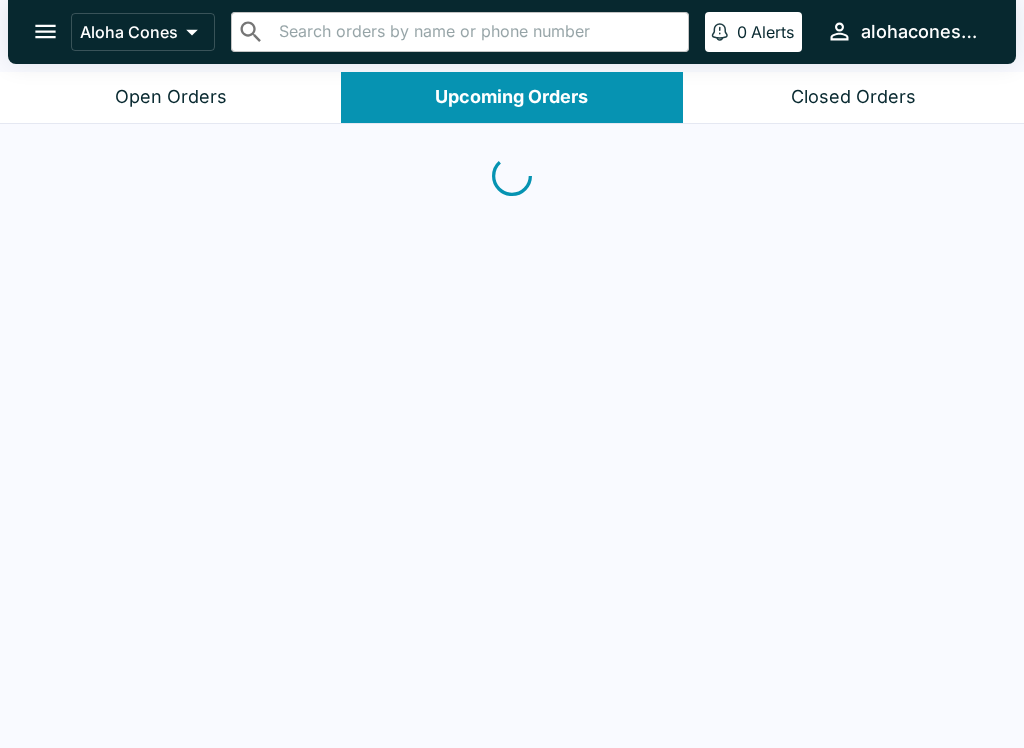 click on "Open Orders" at bounding box center (171, 97) 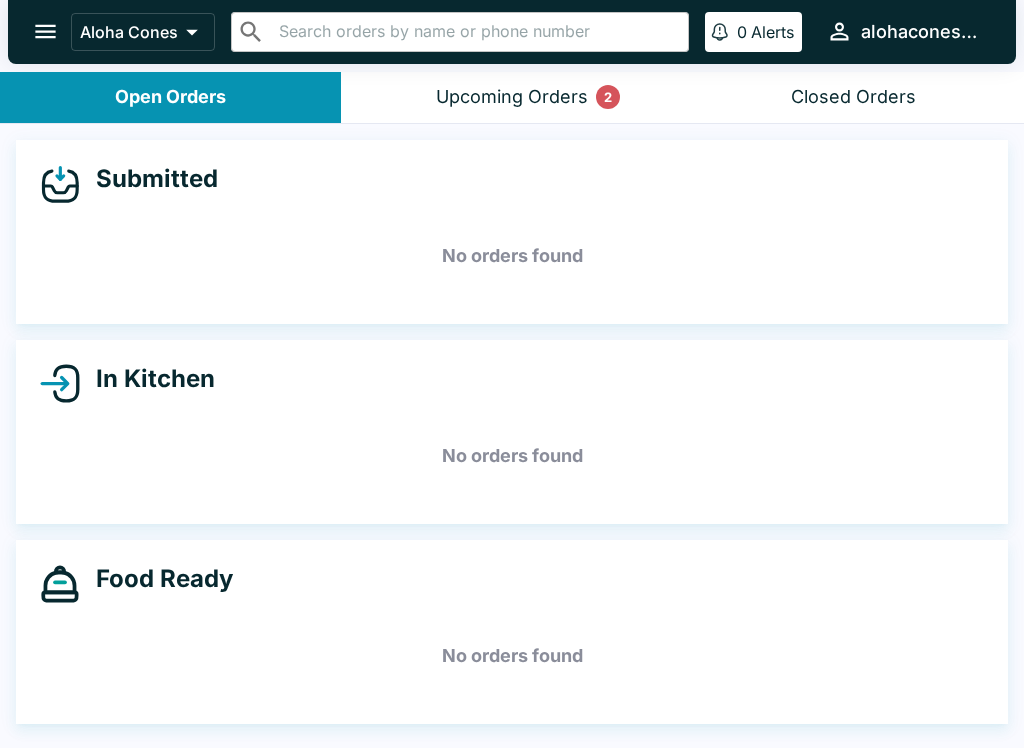 click on "Upcoming Orders 2" at bounding box center [511, 97] 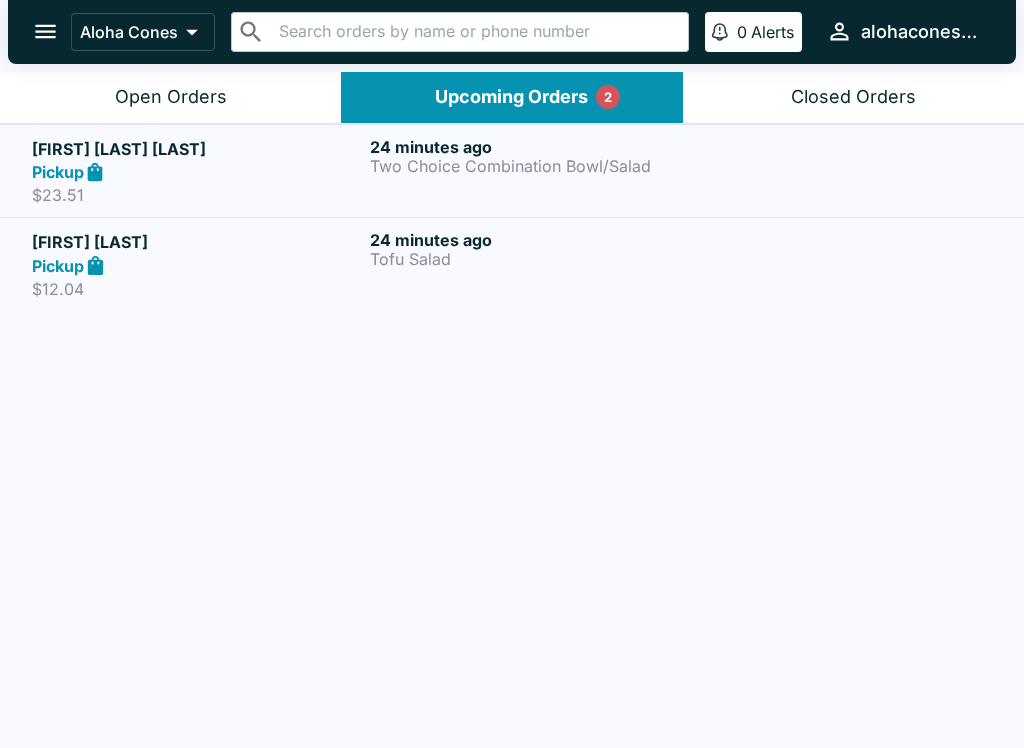 click on "$23.51" at bounding box center (197, 195) 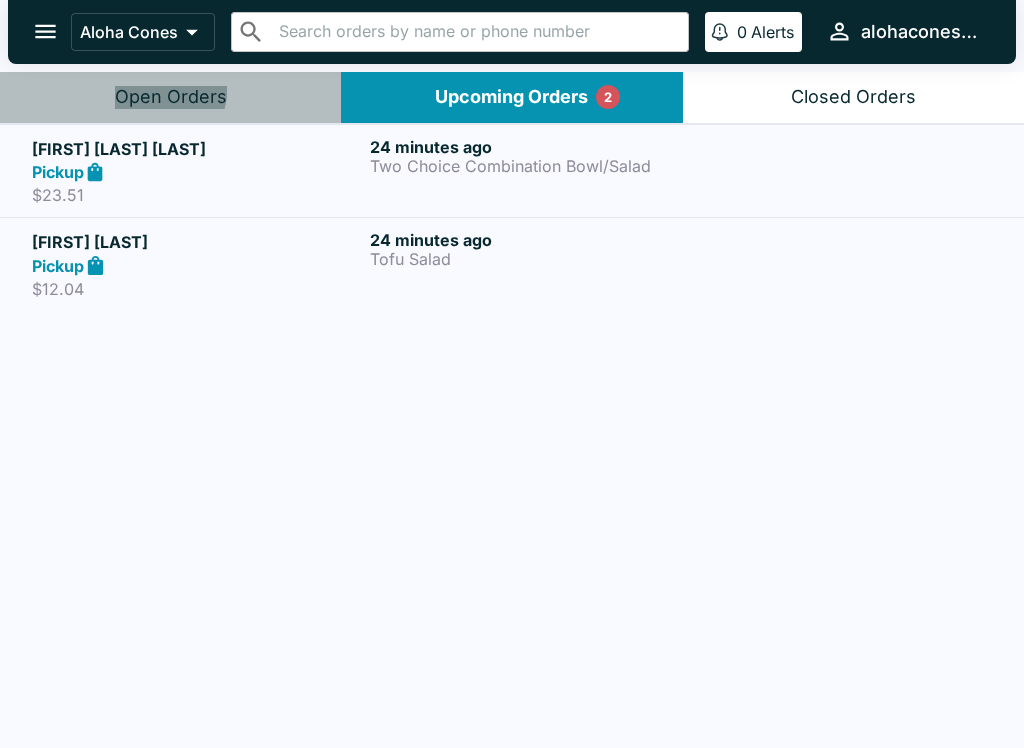 click on "Open Orders" at bounding box center [170, 97] 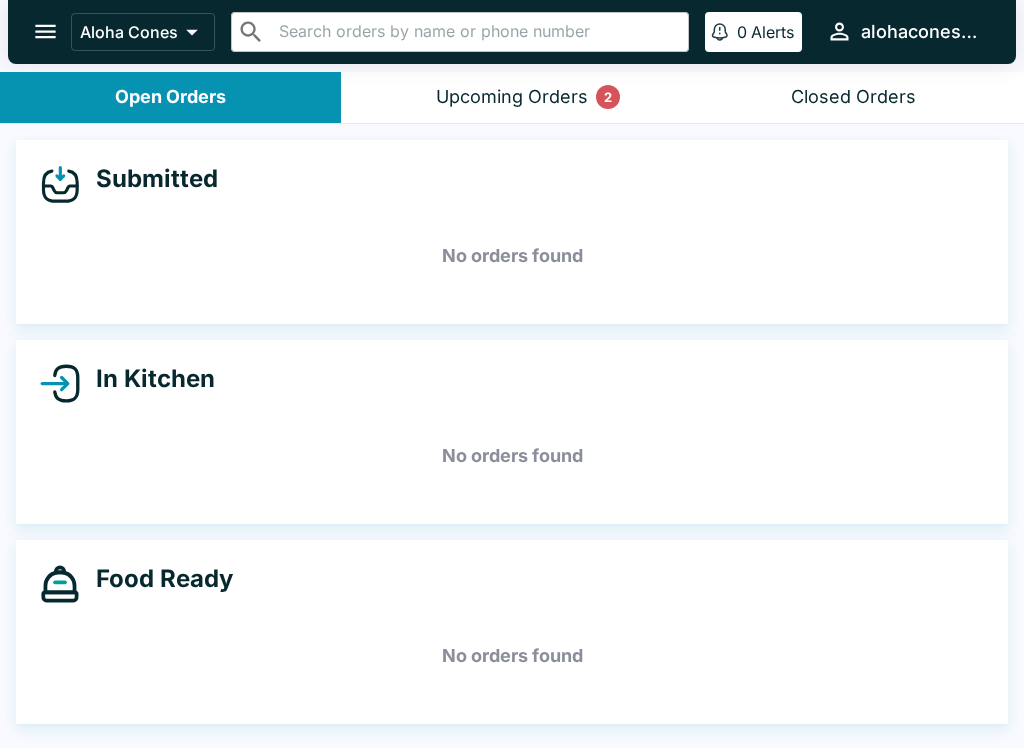 click on "Upcoming Orders 2" at bounding box center [512, 97] 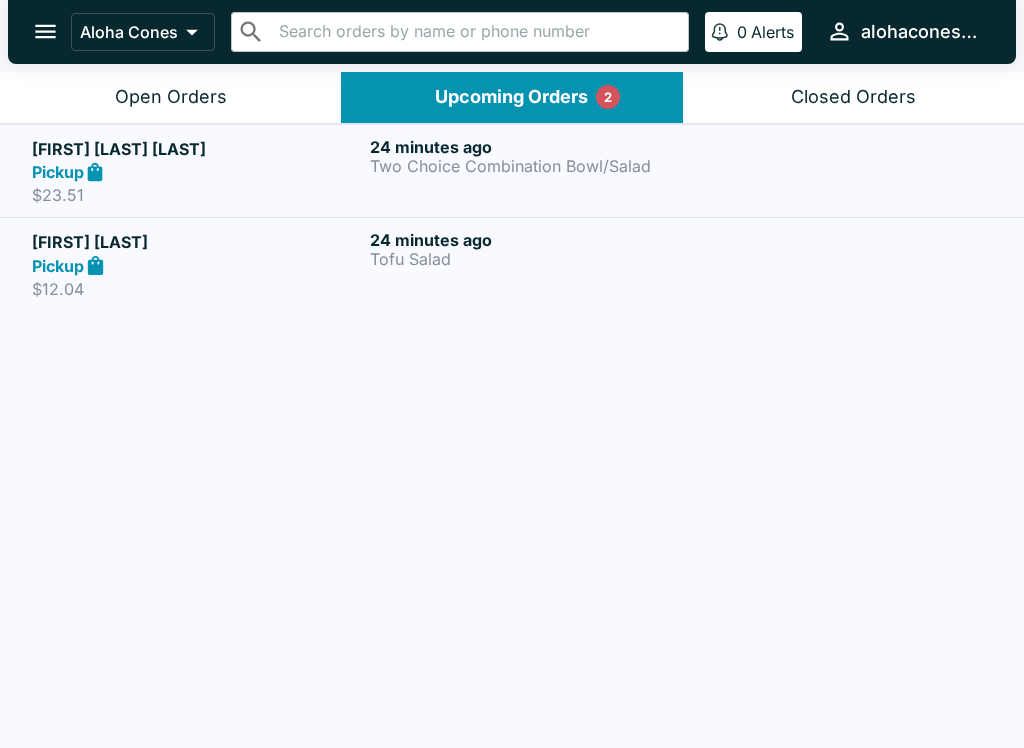 click on "$12.04" at bounding box center [197, 289] 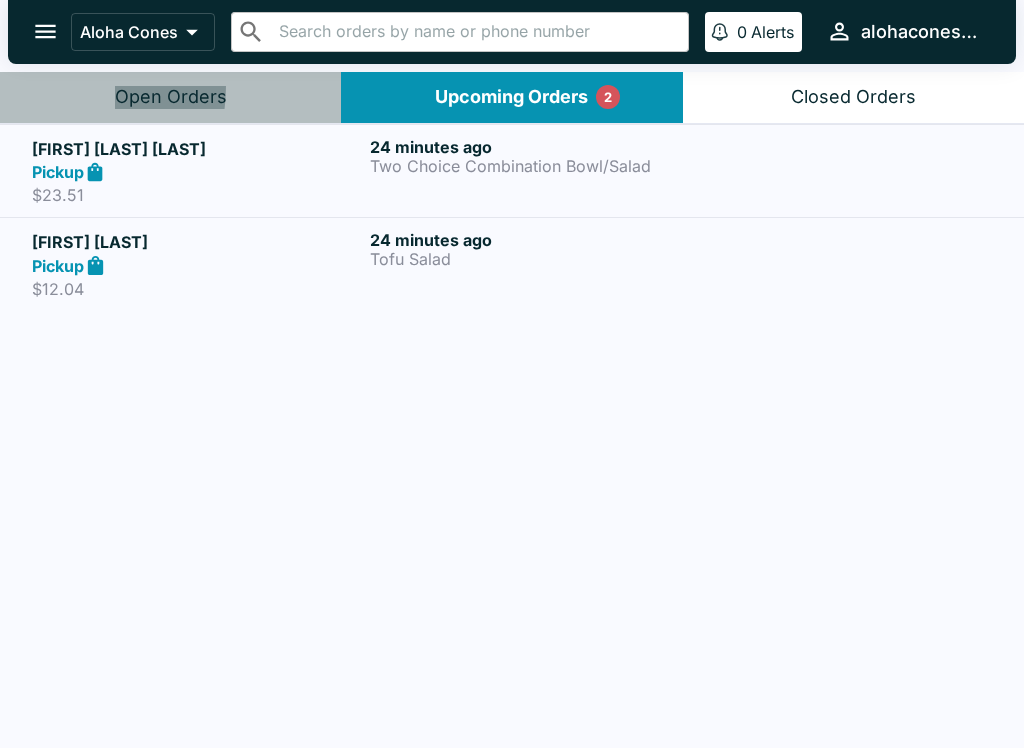 click on "Open Orders" at bounding box center (170, 97) 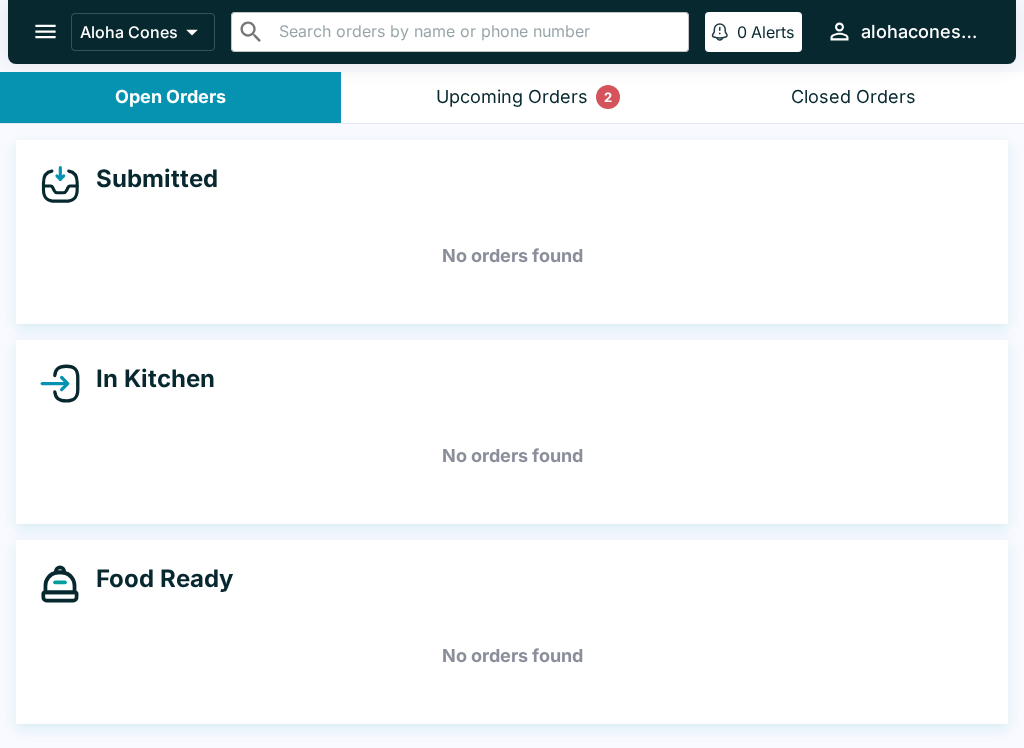 click on "Upcoming Orders 2" at bounding box center (511, 97) 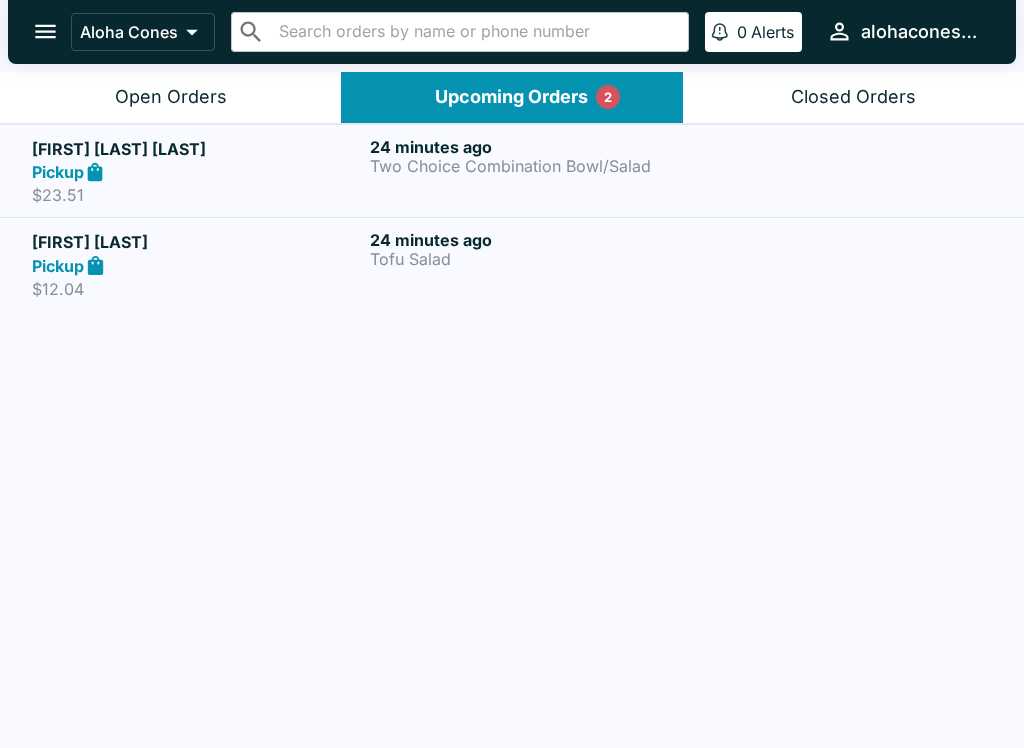 click on "Pickup" at bounding box center [58, 172] 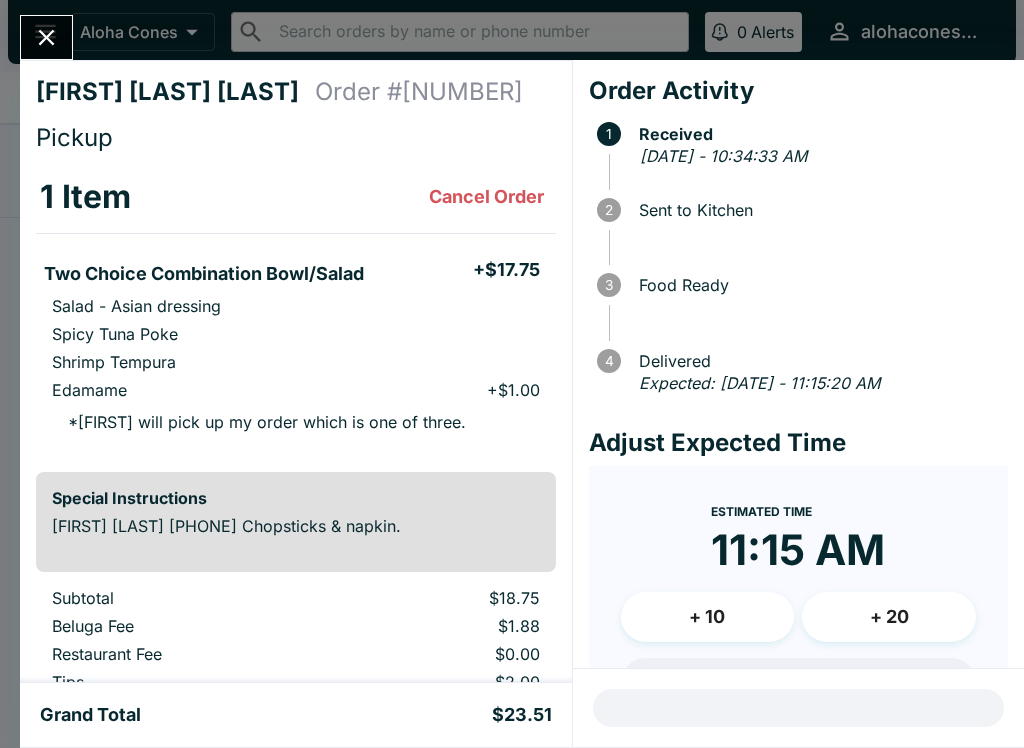 click 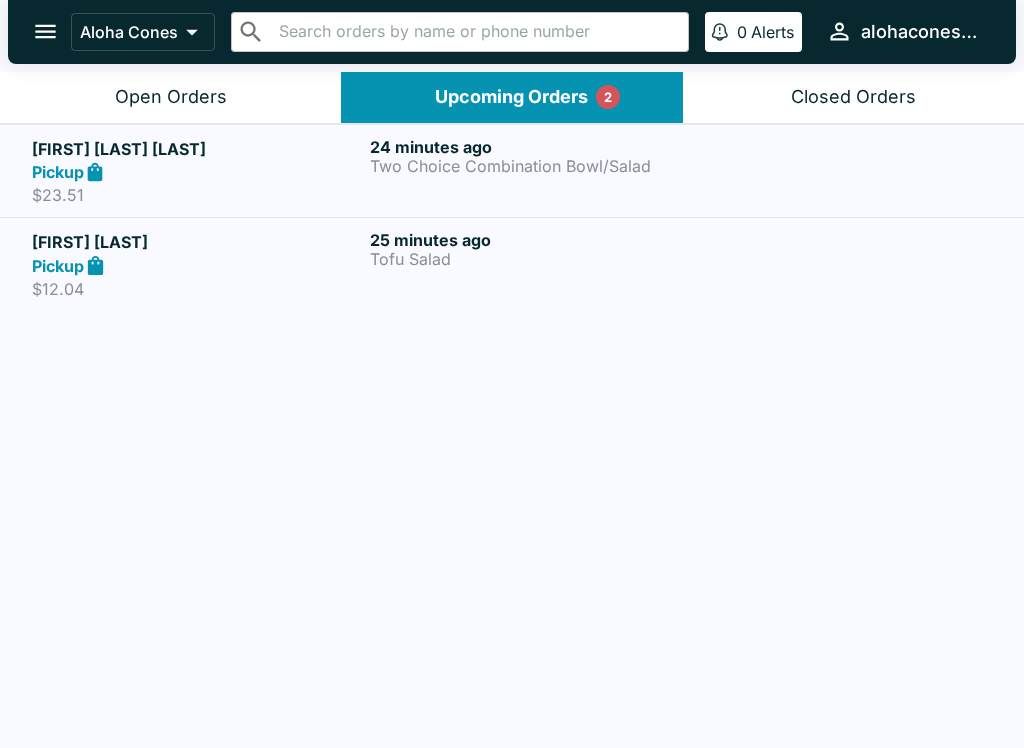 click on "Pickup" at bounding box center (197, 265) 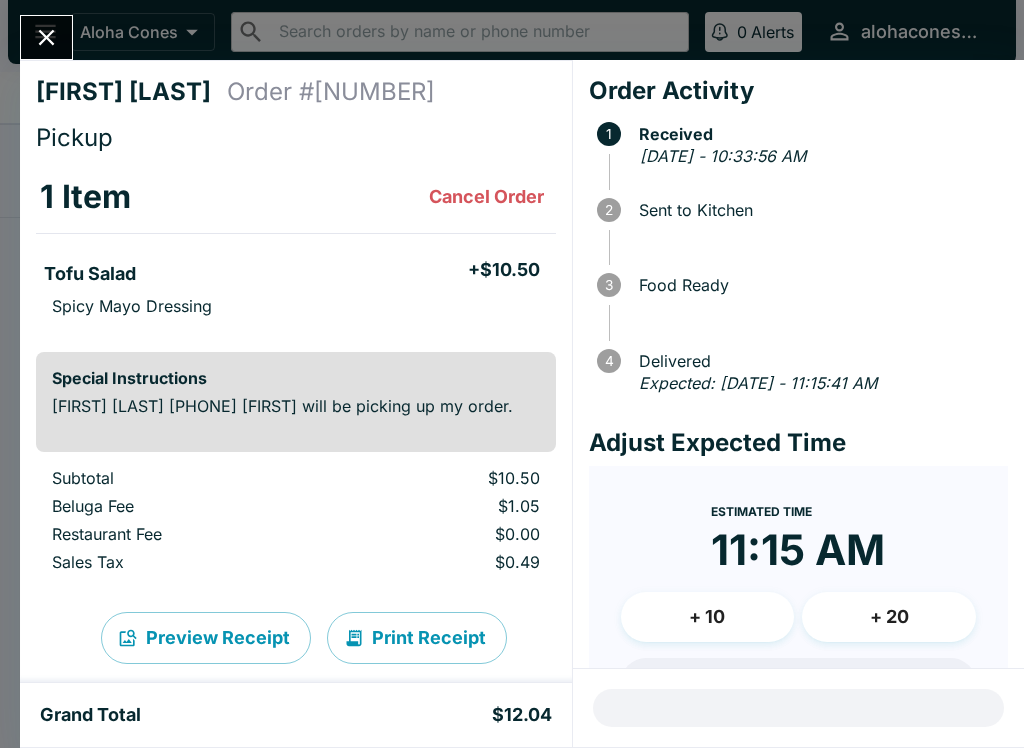 click 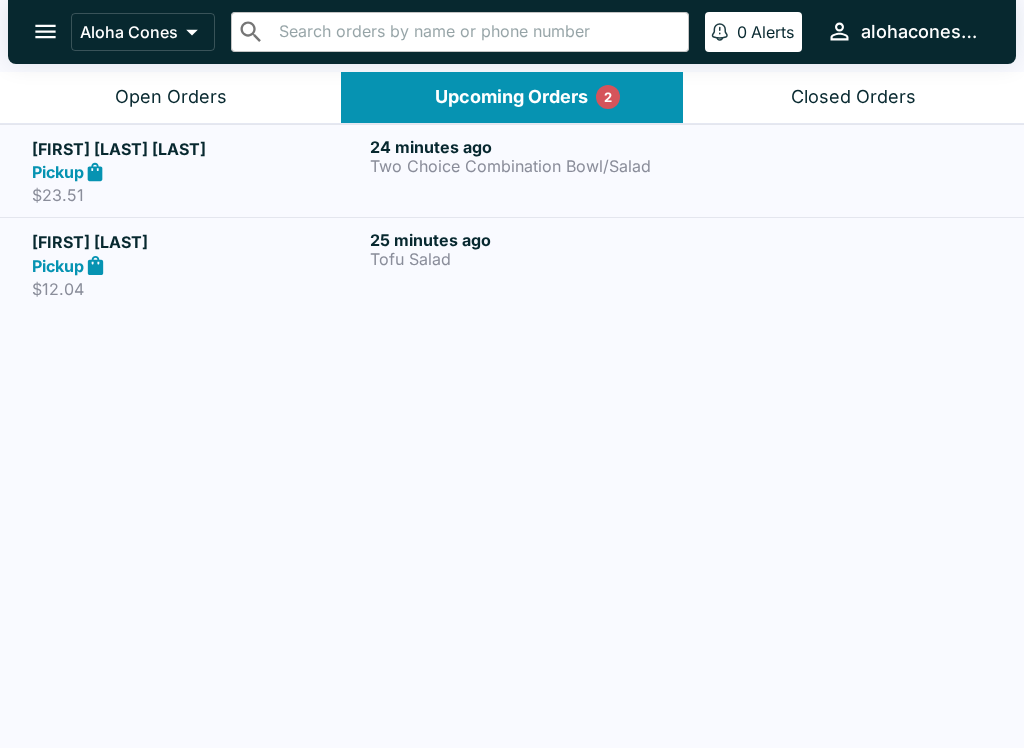 click 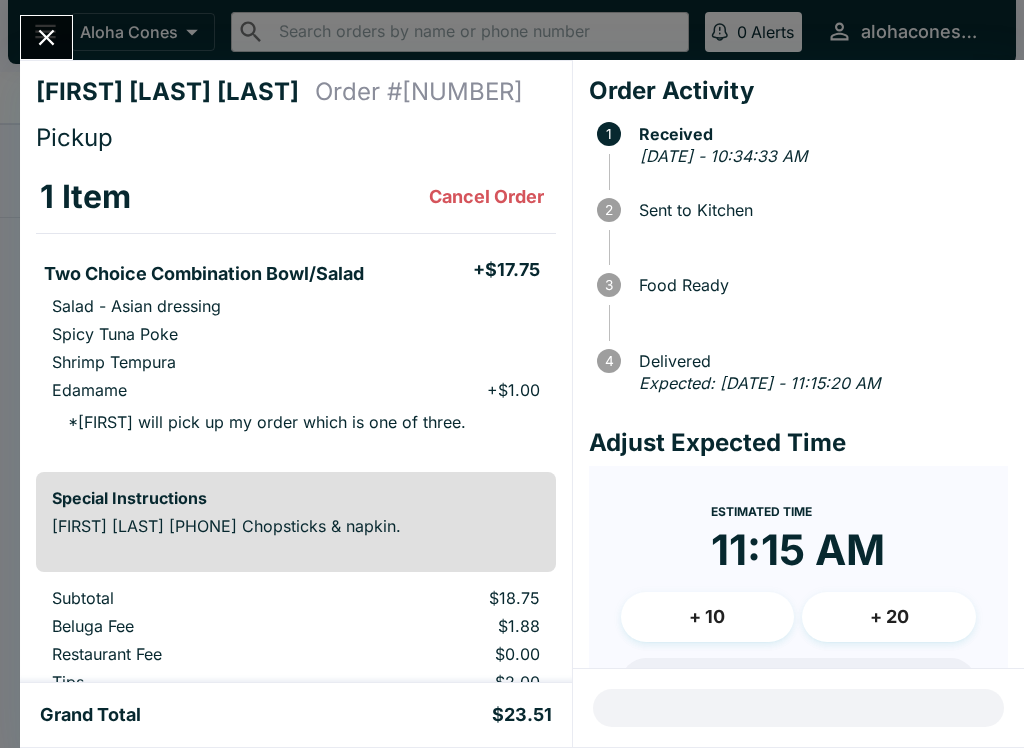 click 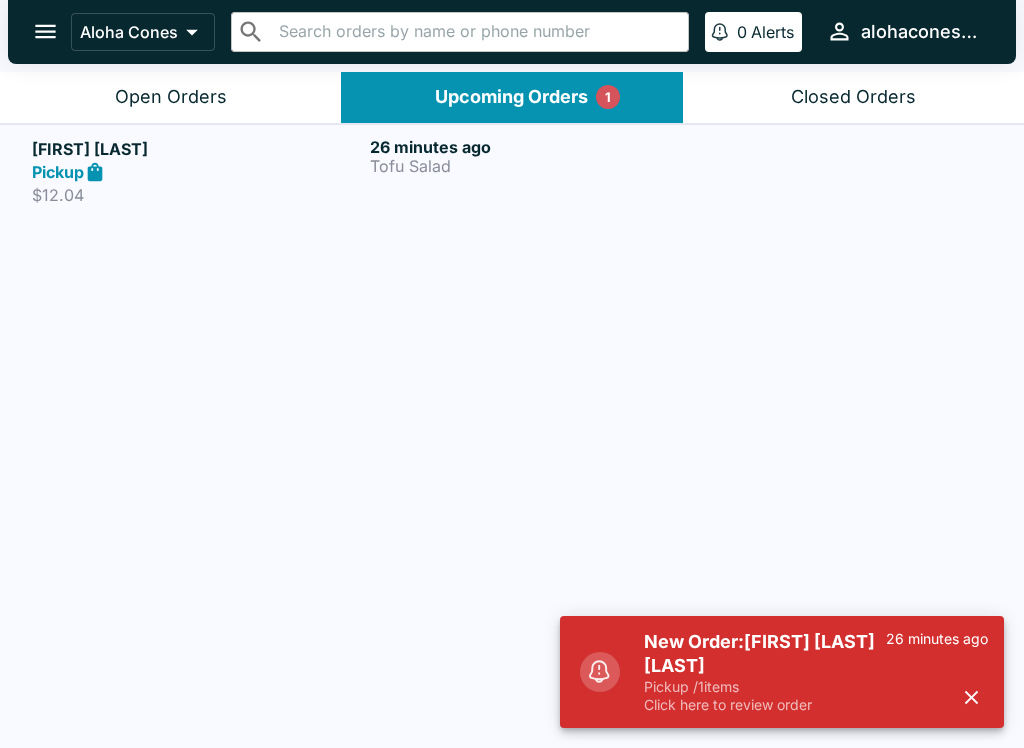 click on "Pickup   /  1  items" at bounding box center [765, 687] 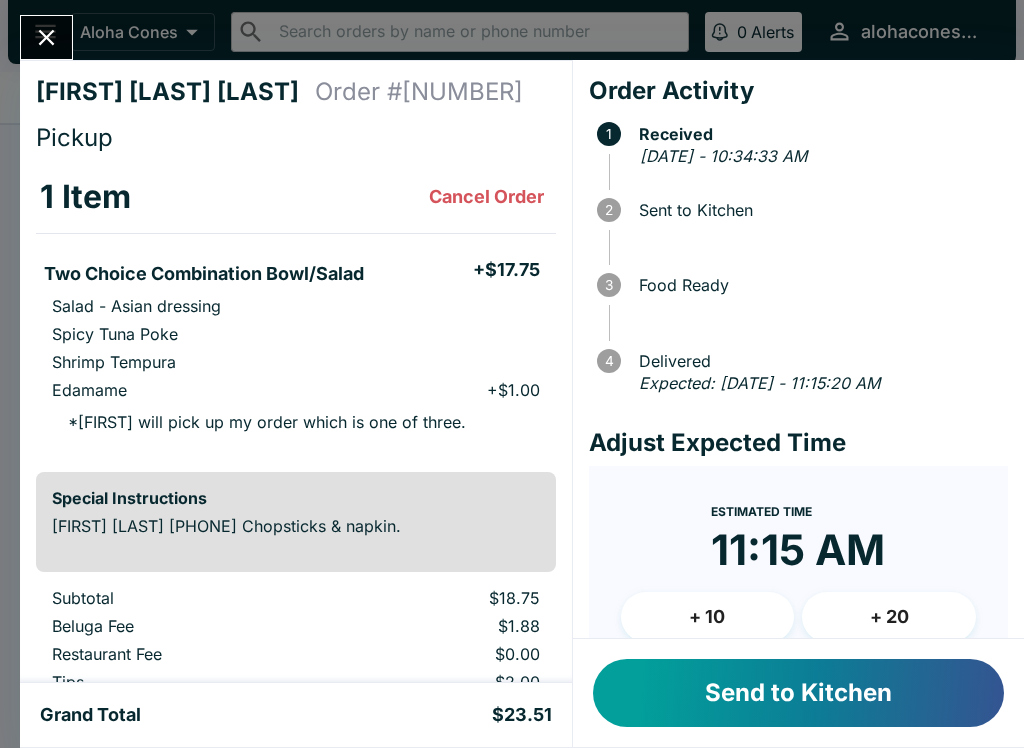 click on "Send to Kitchen" at bounding box center [798, 693] 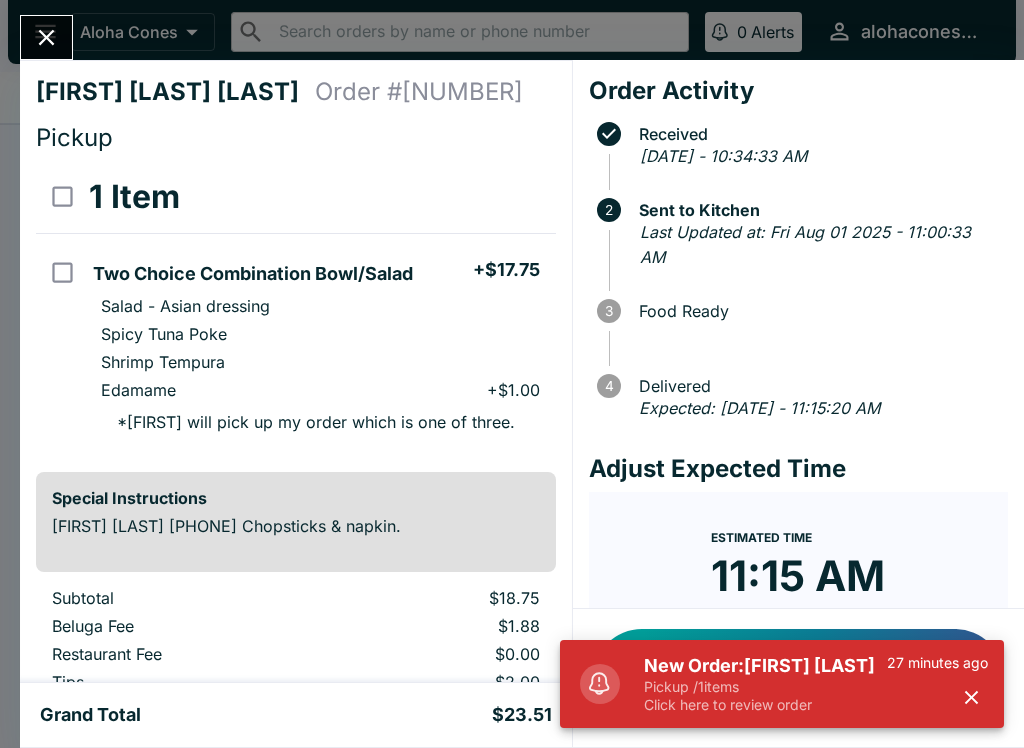 click on "Pickup   /  1  items" at bounding box center [765, 687] 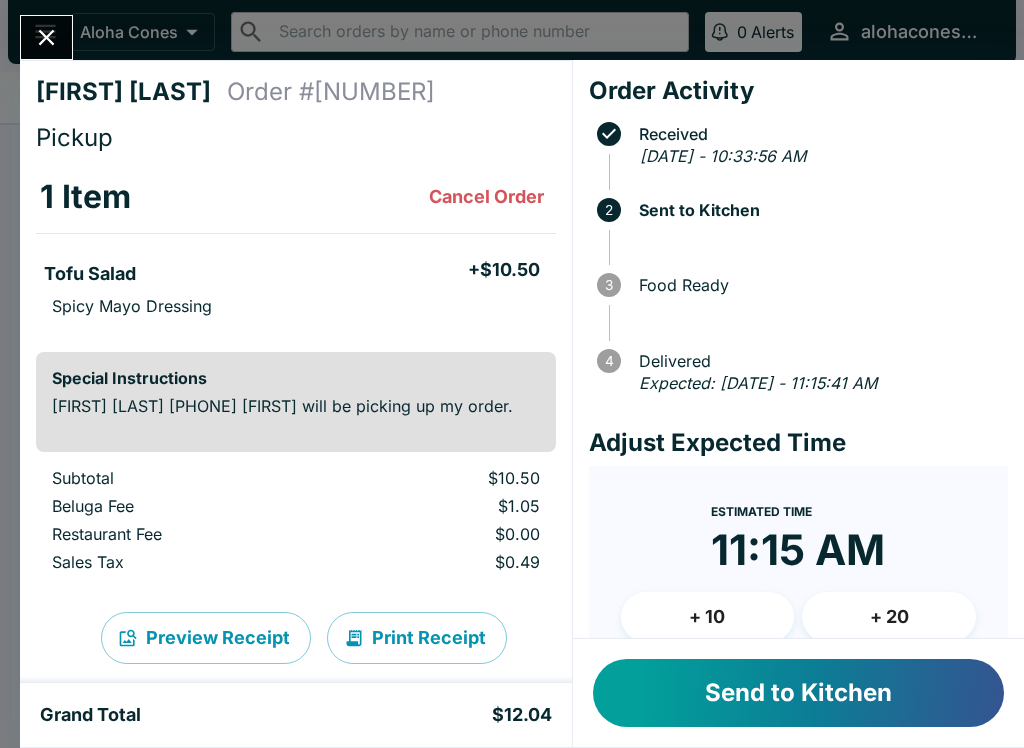 click on "Send to Kitchen" at bounding box center (798, 693) 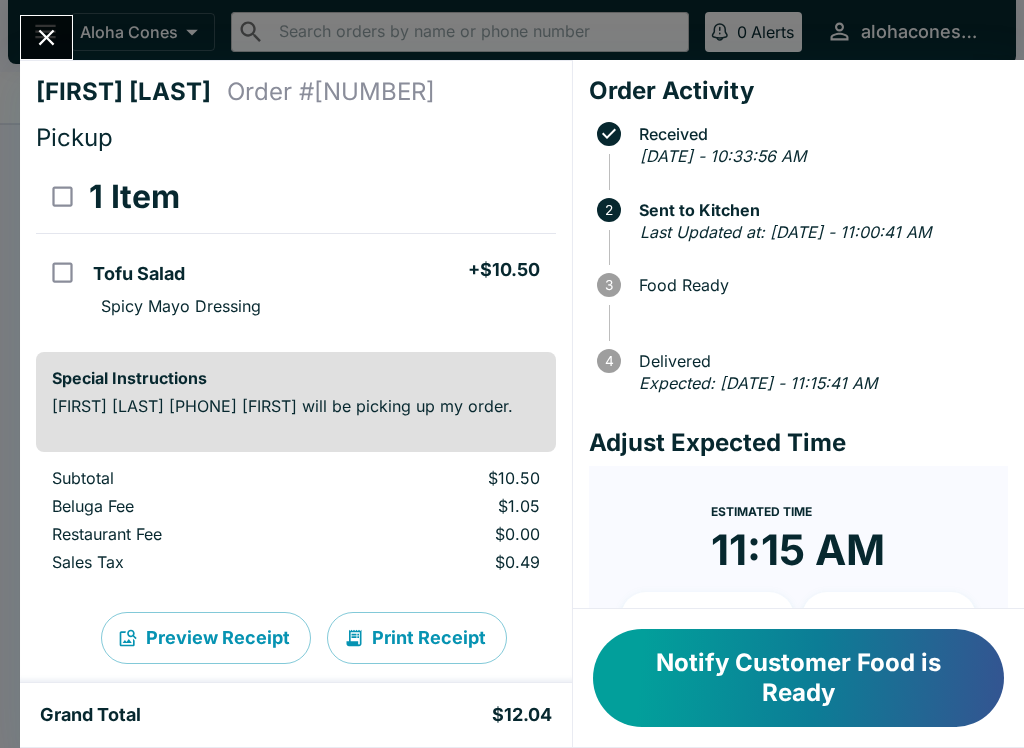 click on "[FIRST] [LAST] Order # [NUMBER] Pickup 1 Item Tofu Salad + $10.50 Spicy Mayo Dressing Special Instructions [FIRST] [LAST] [PHONE] [FIRST] will be picking up my order. Subtotal $10.50 Beluga Fee $1.05 Restaurant Fee $0.00 Sales Tax $0.49 Preview Receipt Print Receipt Grand Total $12.04 Order Activity Received [DATE] - 10:33:56 AM 2 Sent to Kitchen Last Updated at: [DATE] - 11:00:41 AM 3 Food Ready   4 Delivered Expected: [DATE] - 11:15:41 AM Adjust Expected Time Estimated Time 11:15 AM + 10 + 20 Reset Update ETA Notify Customer Food is Ready" at bounding box center (512, 374) 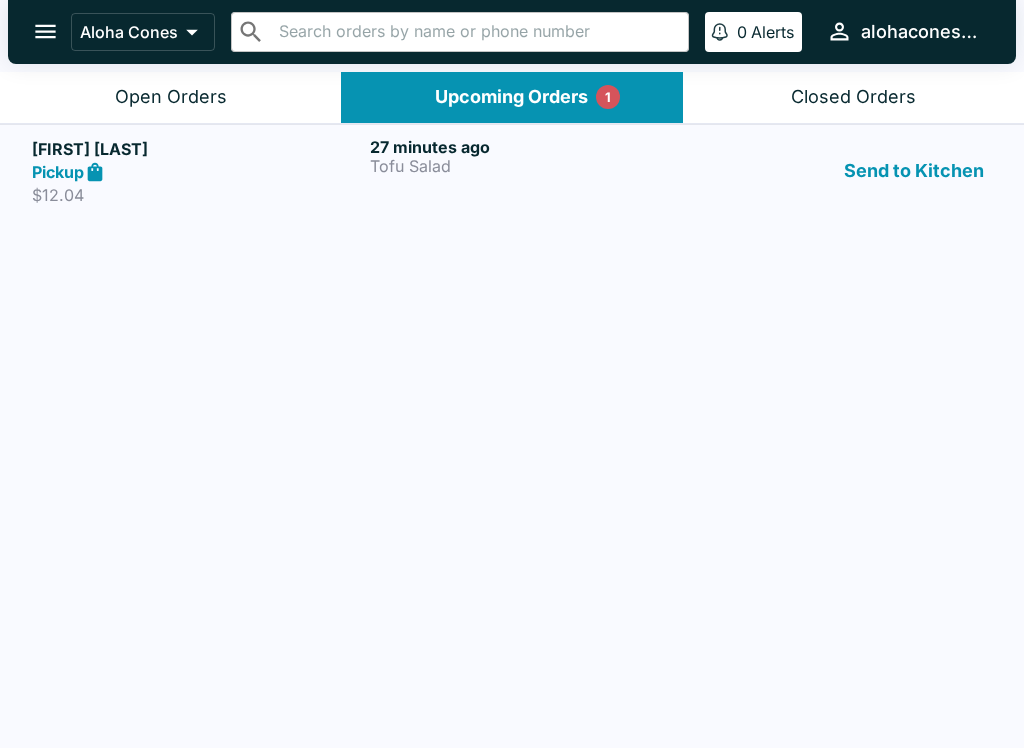 click on "Tofu Salad" at bounding box center [535, 166] 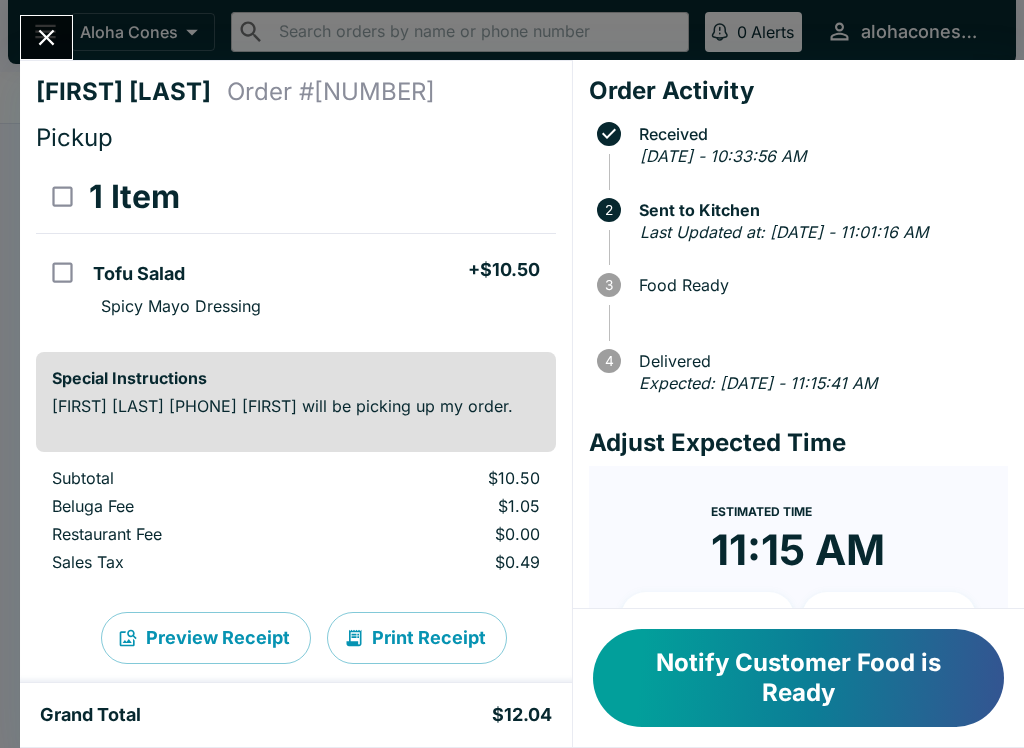 click at bounding box center [46, 37] 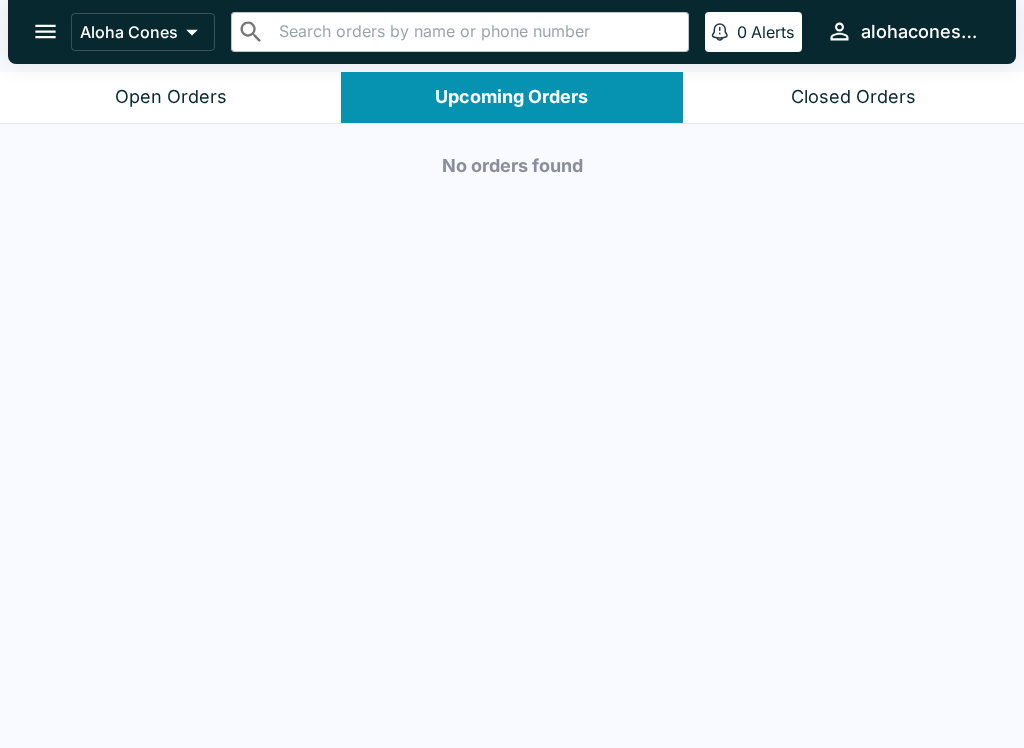 click on "Open Orders" at bounding box center [170, 97] 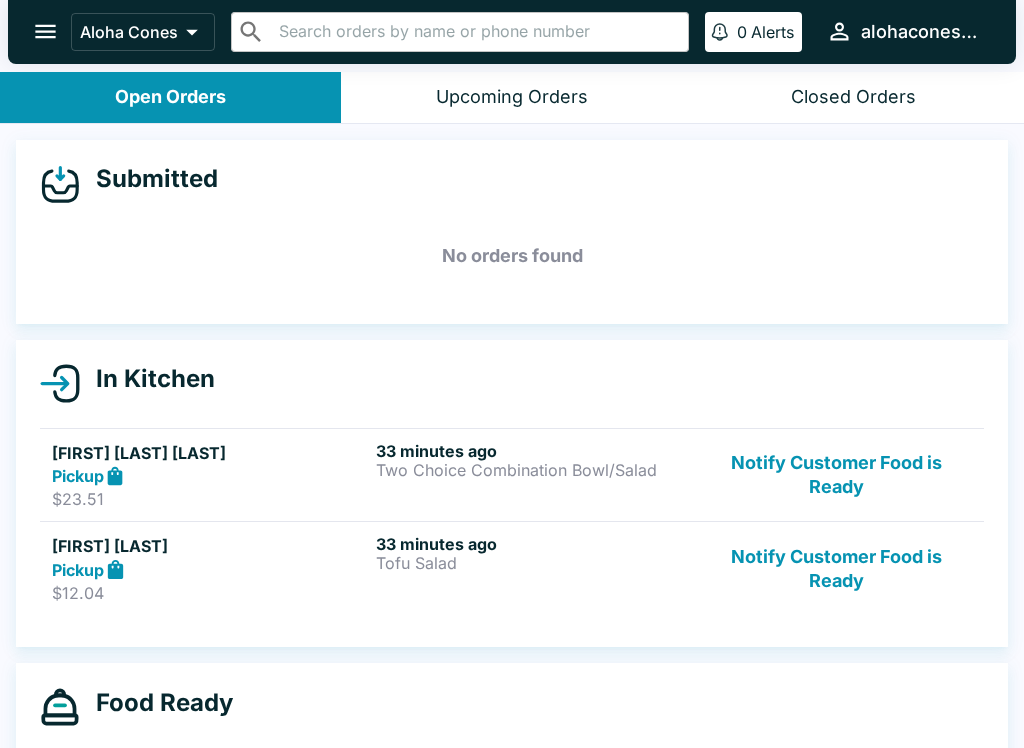 click on "33 minutes ago" at bounding box center [534, 451] 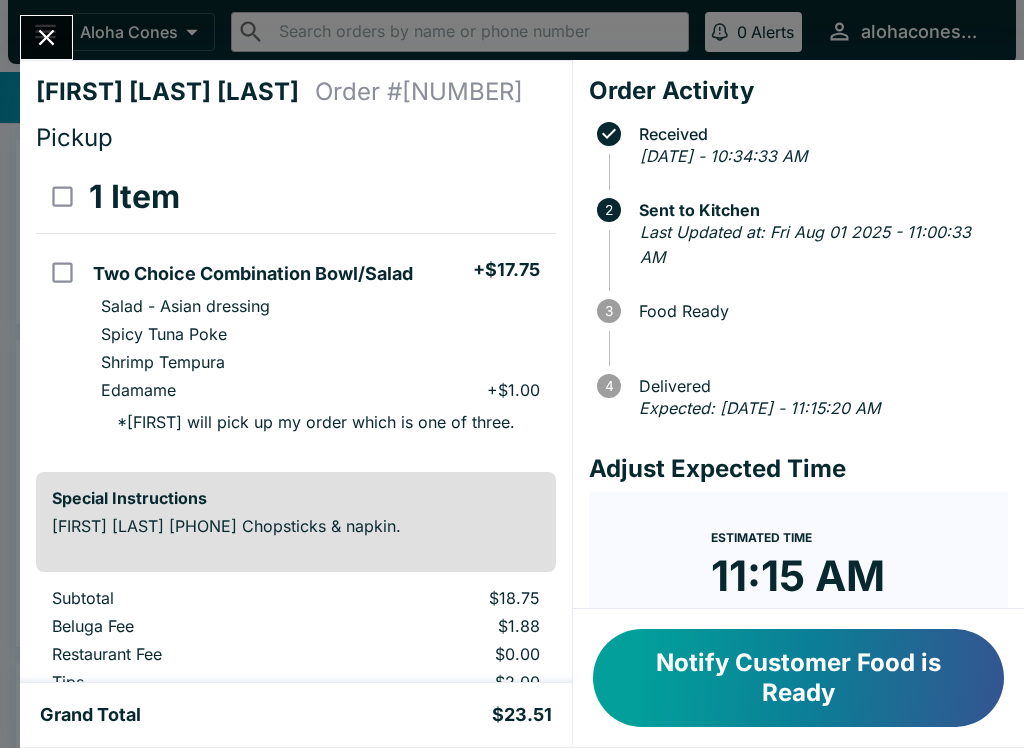 click 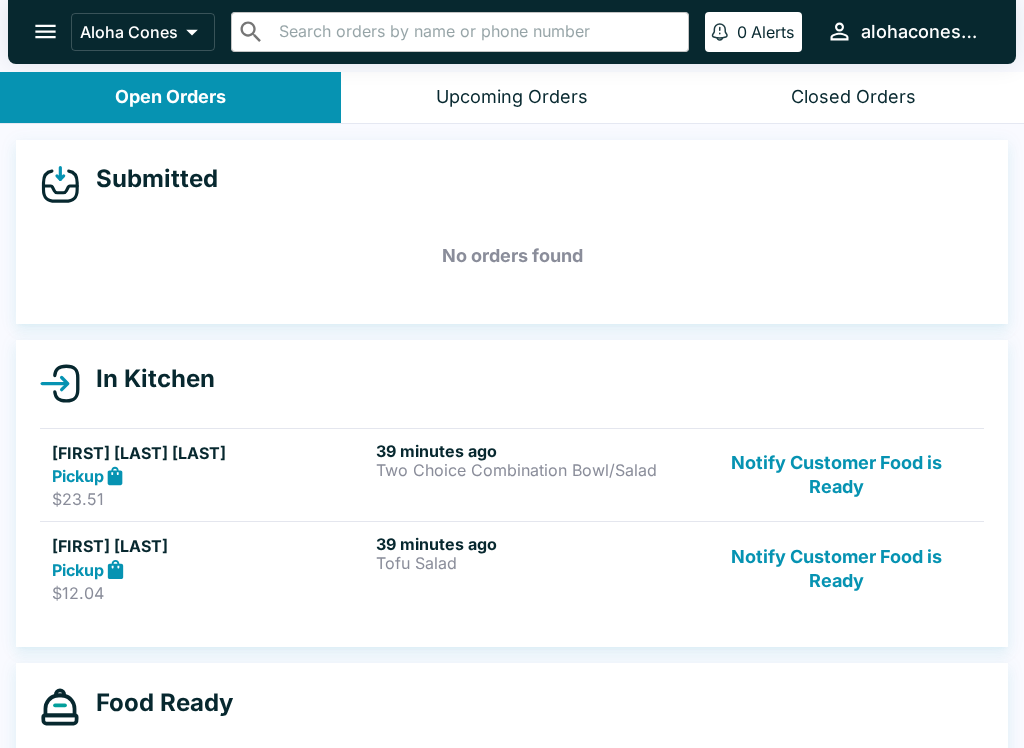 click on "Notify Customer Food is Ready" at bounding box center [836, 475] 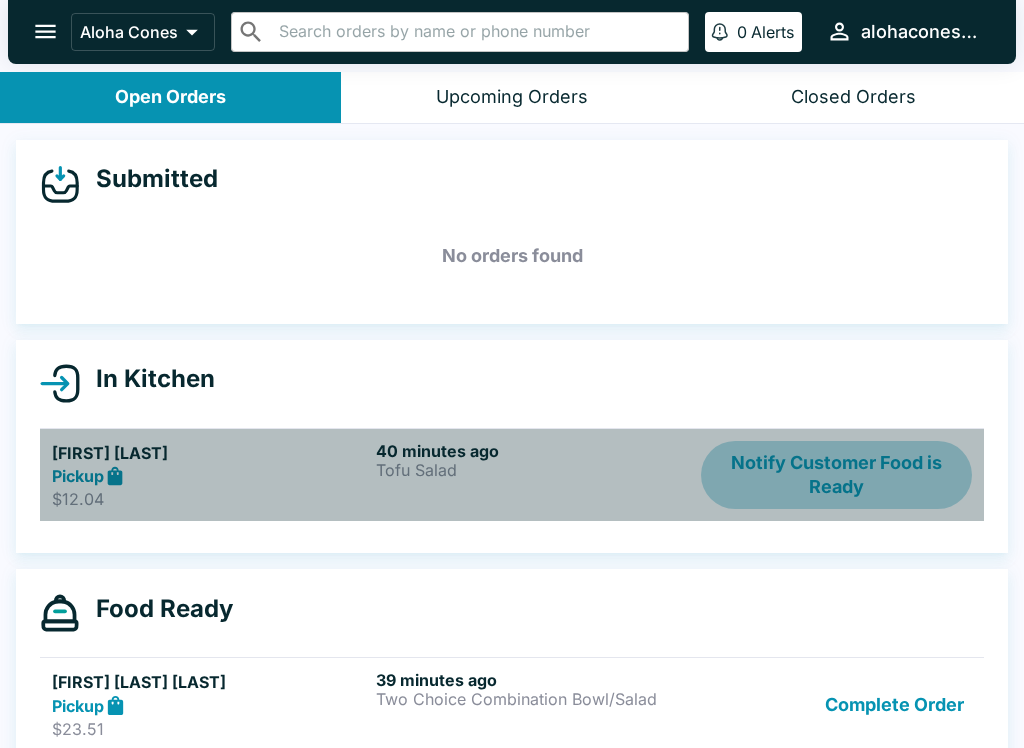 click on "Notify Customer Food is Ready" at bounding box center (836, 475) 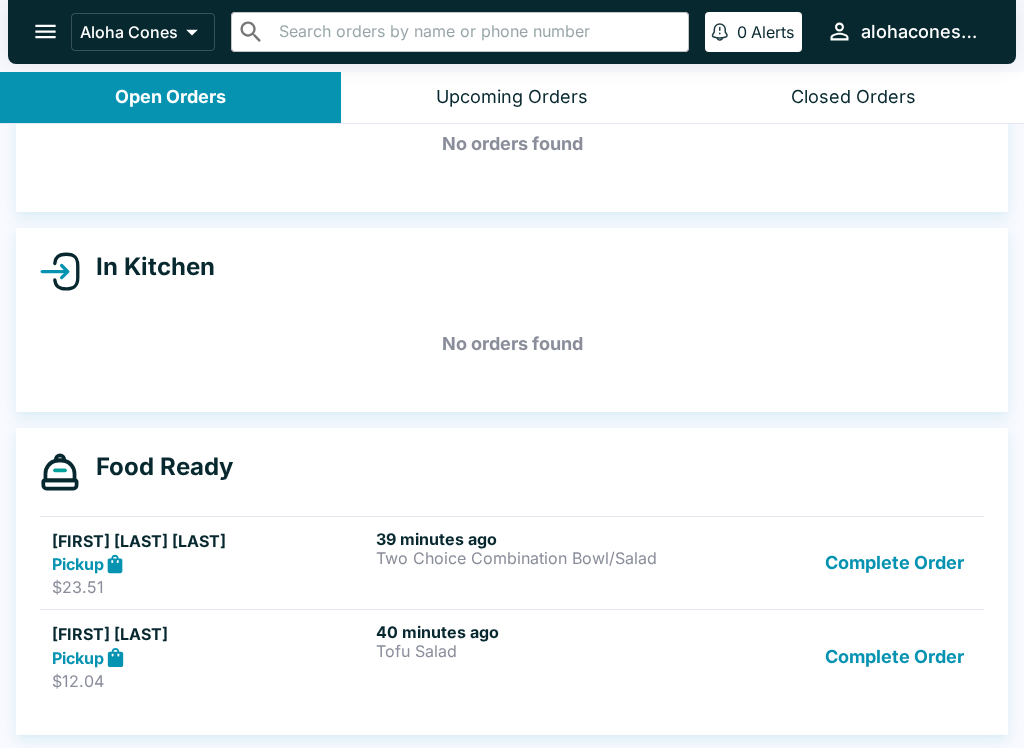 scroll, scrollTop: 112, scrollLeft: 0, axis: vertical 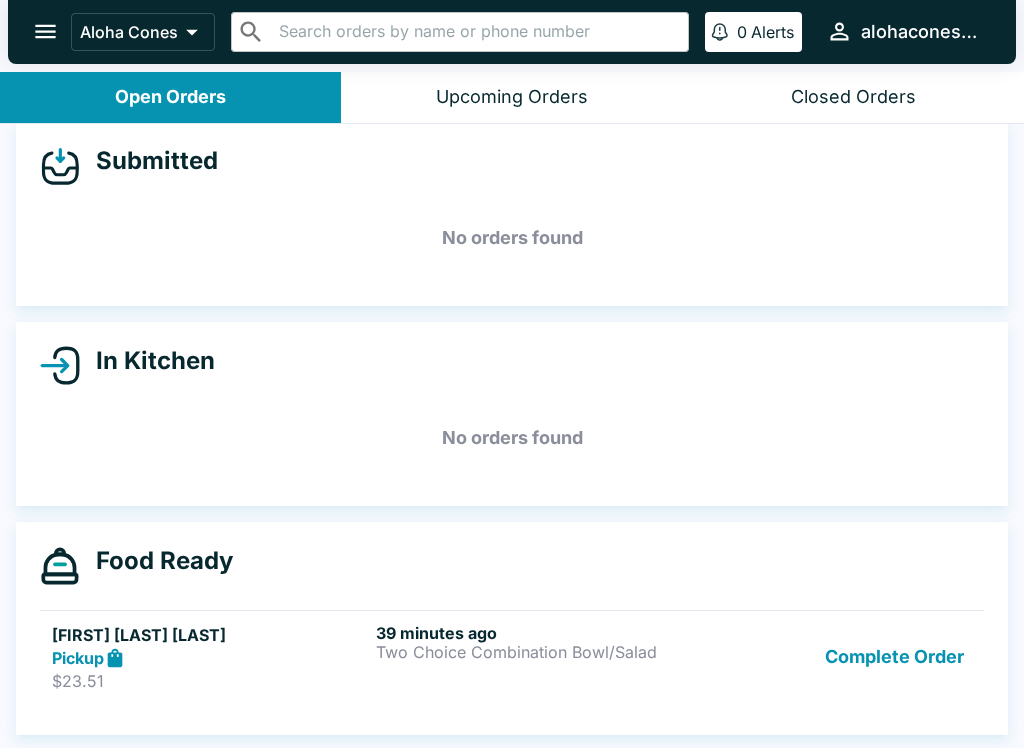 click on "Complete Order" at bounding box center [894, 657] 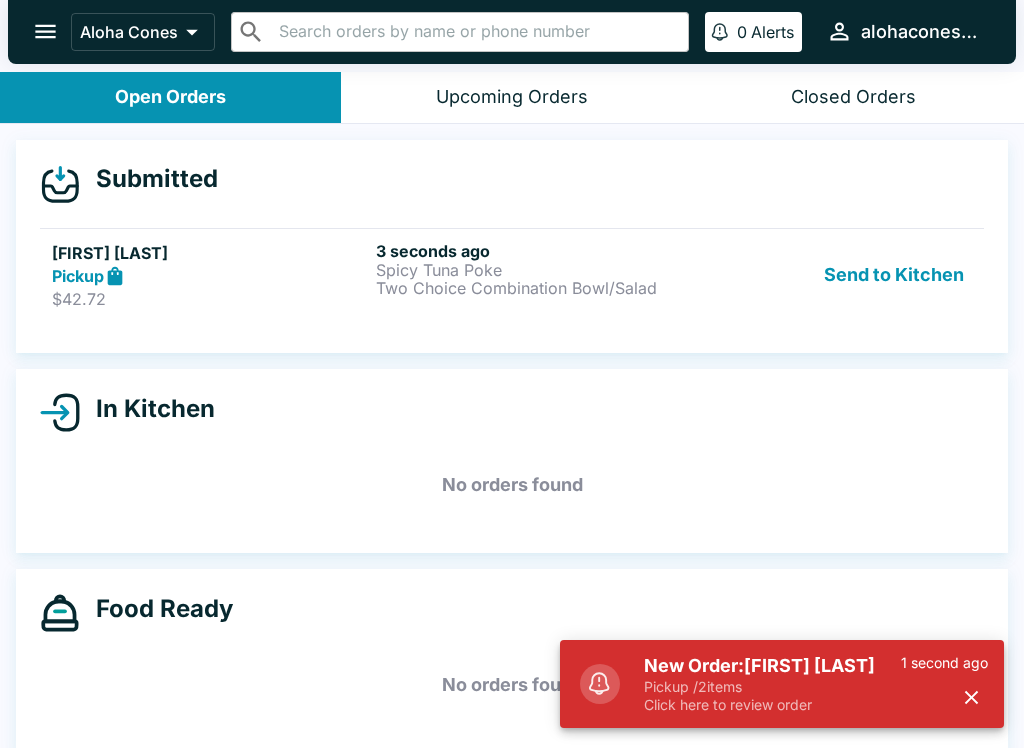 click on "New Order: [FIRST] [LAST]" at bounding box center [772, 666] 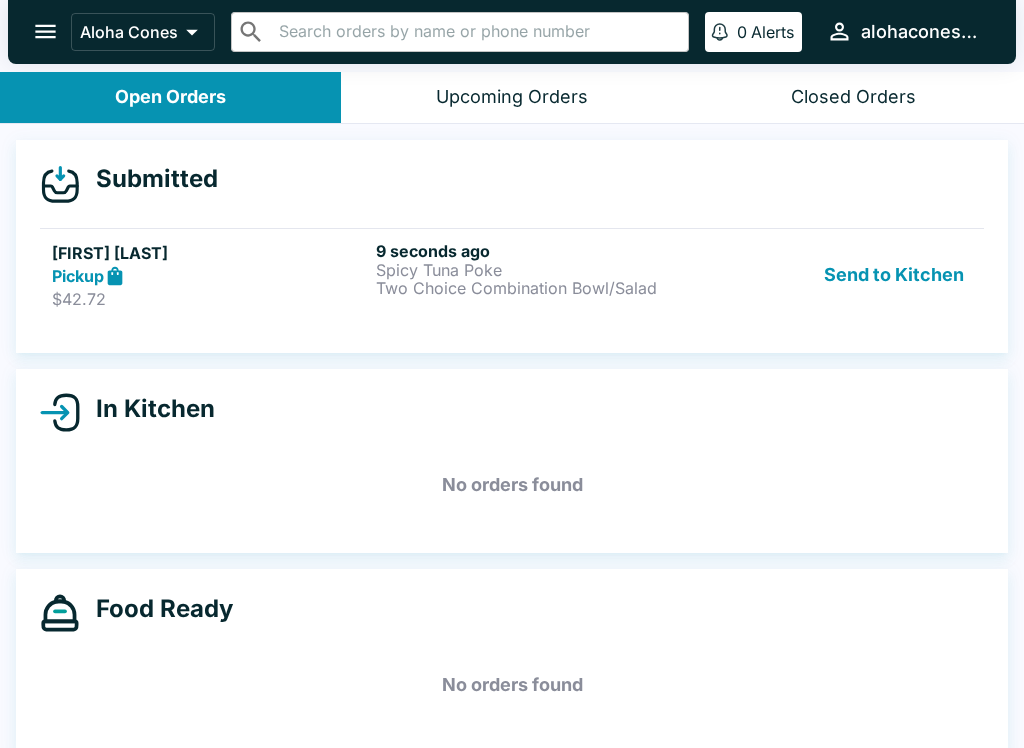 click on "Two Choice Combination Bowl/Salad" at bounding box center (534, 288) 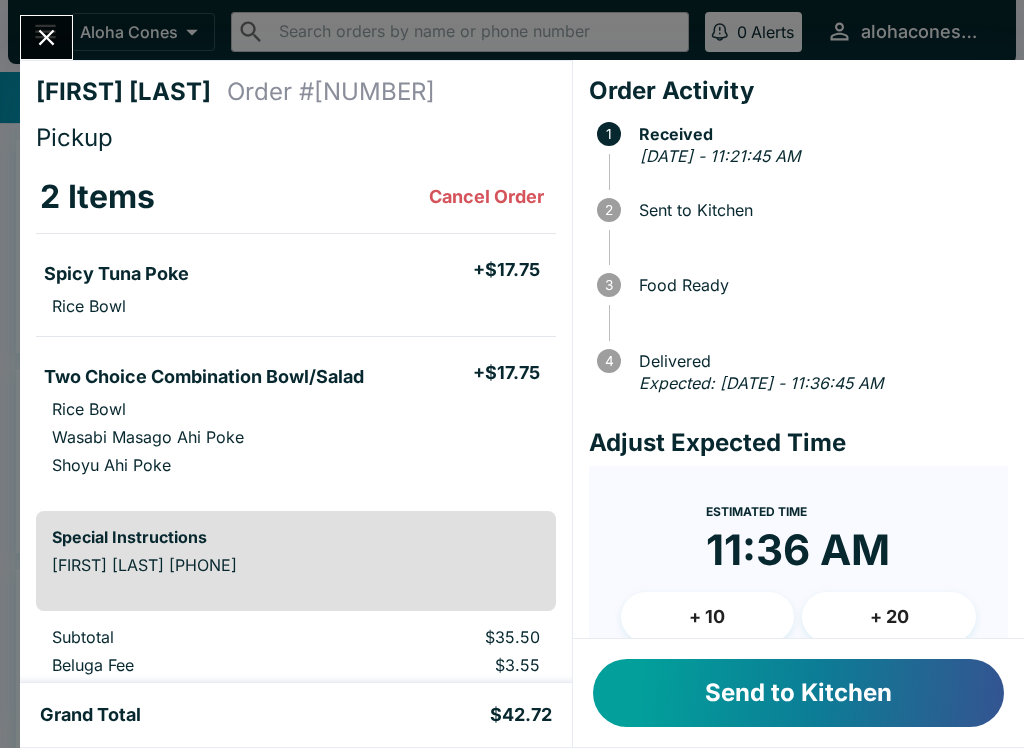 click on "Food Ready" at bounding box center [818, 285] 